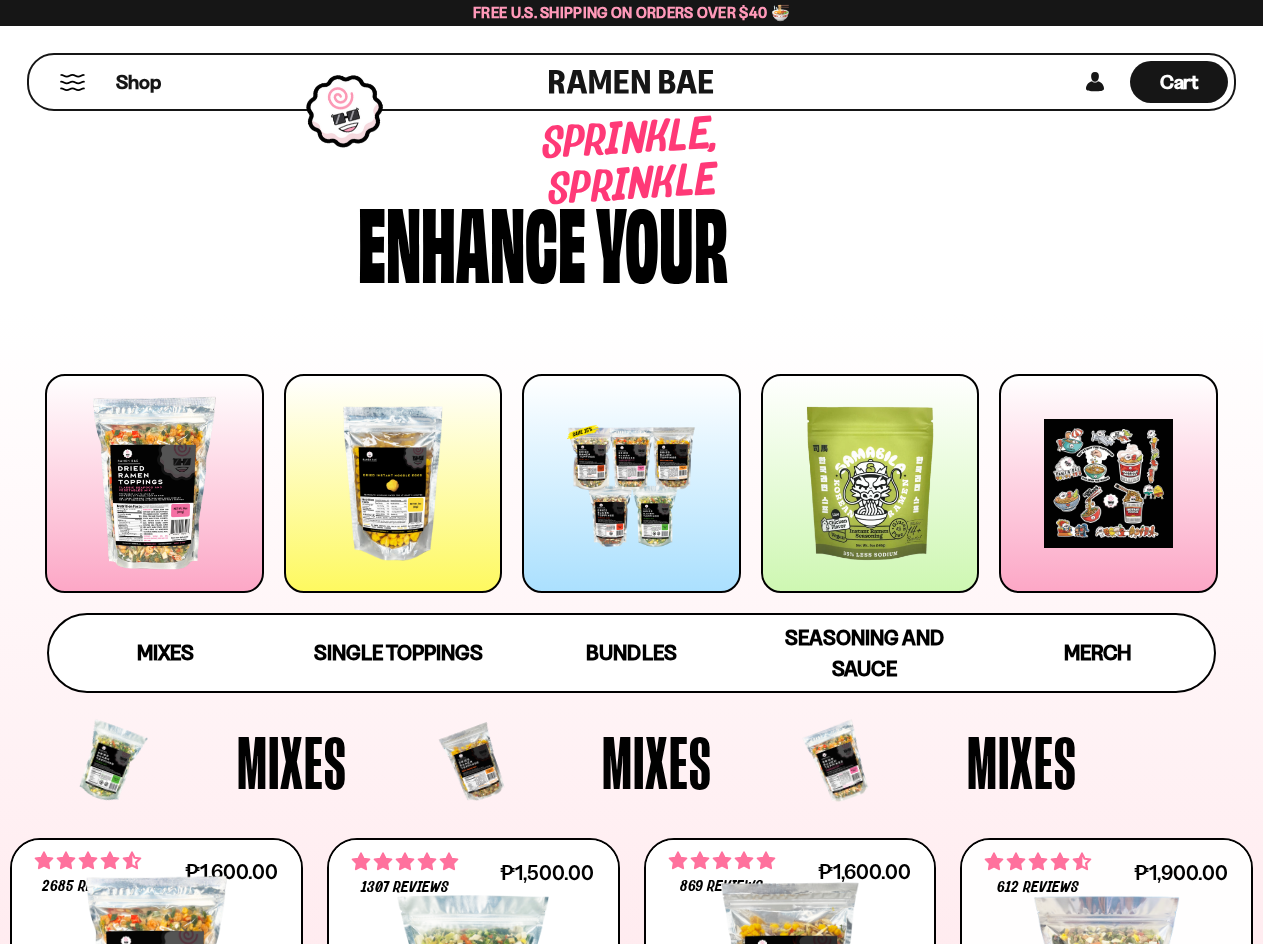 scroll, scrollTop: 0, scrollLeft: 0, axis: both 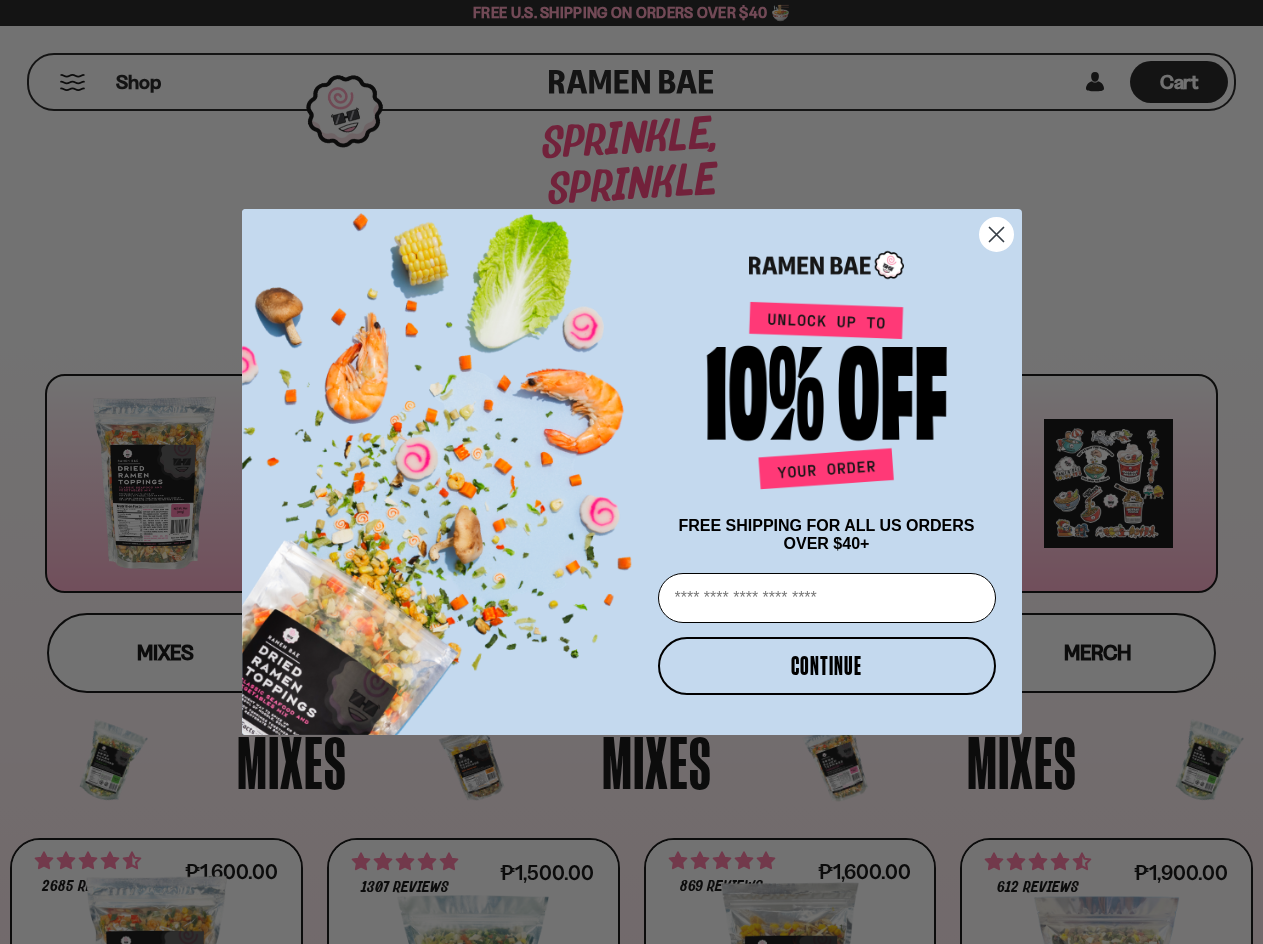 drag, startPoint x: 1028, startPoint y: 223, endPoint x: 1007, endPoint y: 227, distance: 21.377558 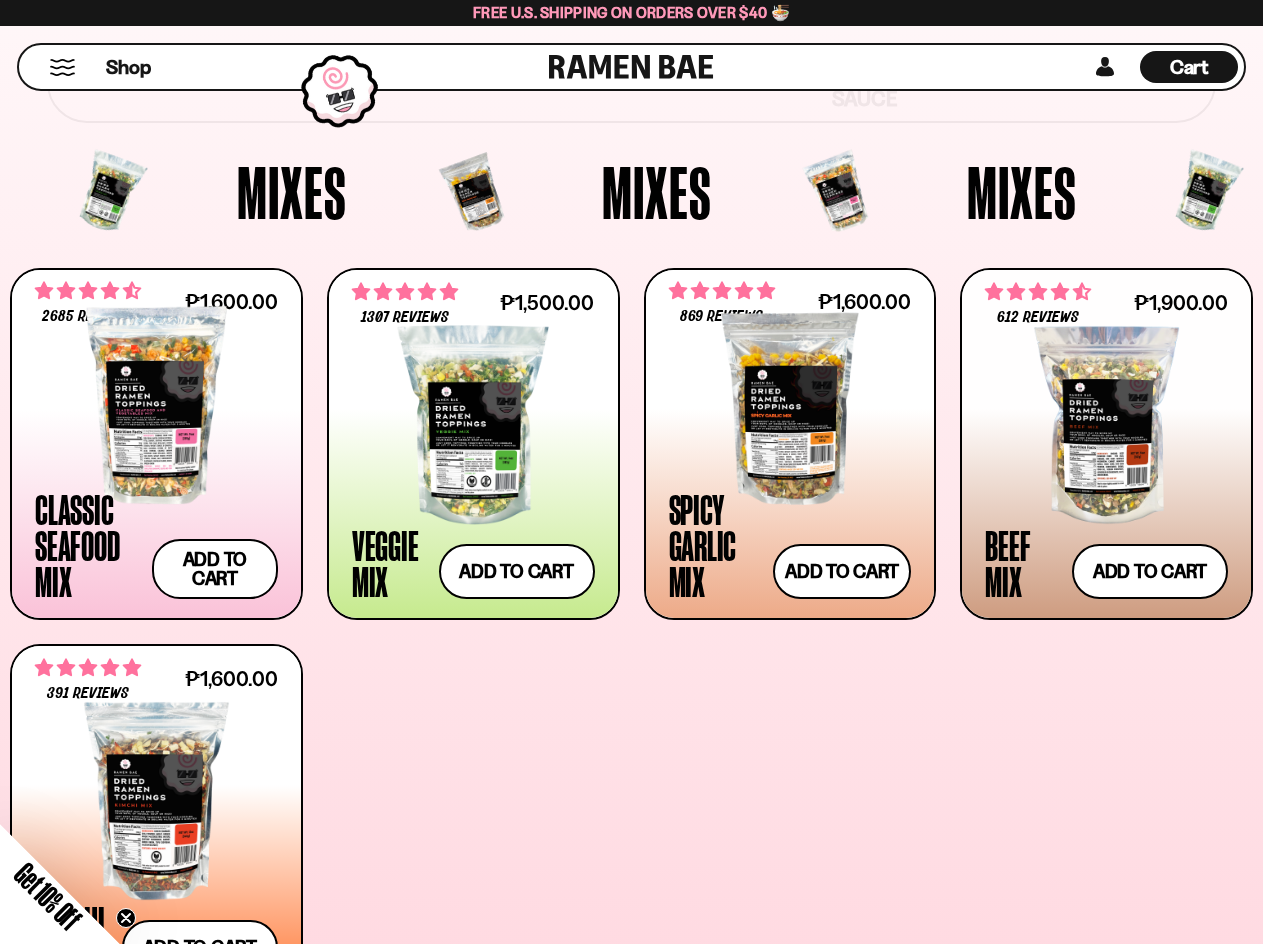 scroll, scrollTop: 600, scrollLeft: 0, axis: vertical 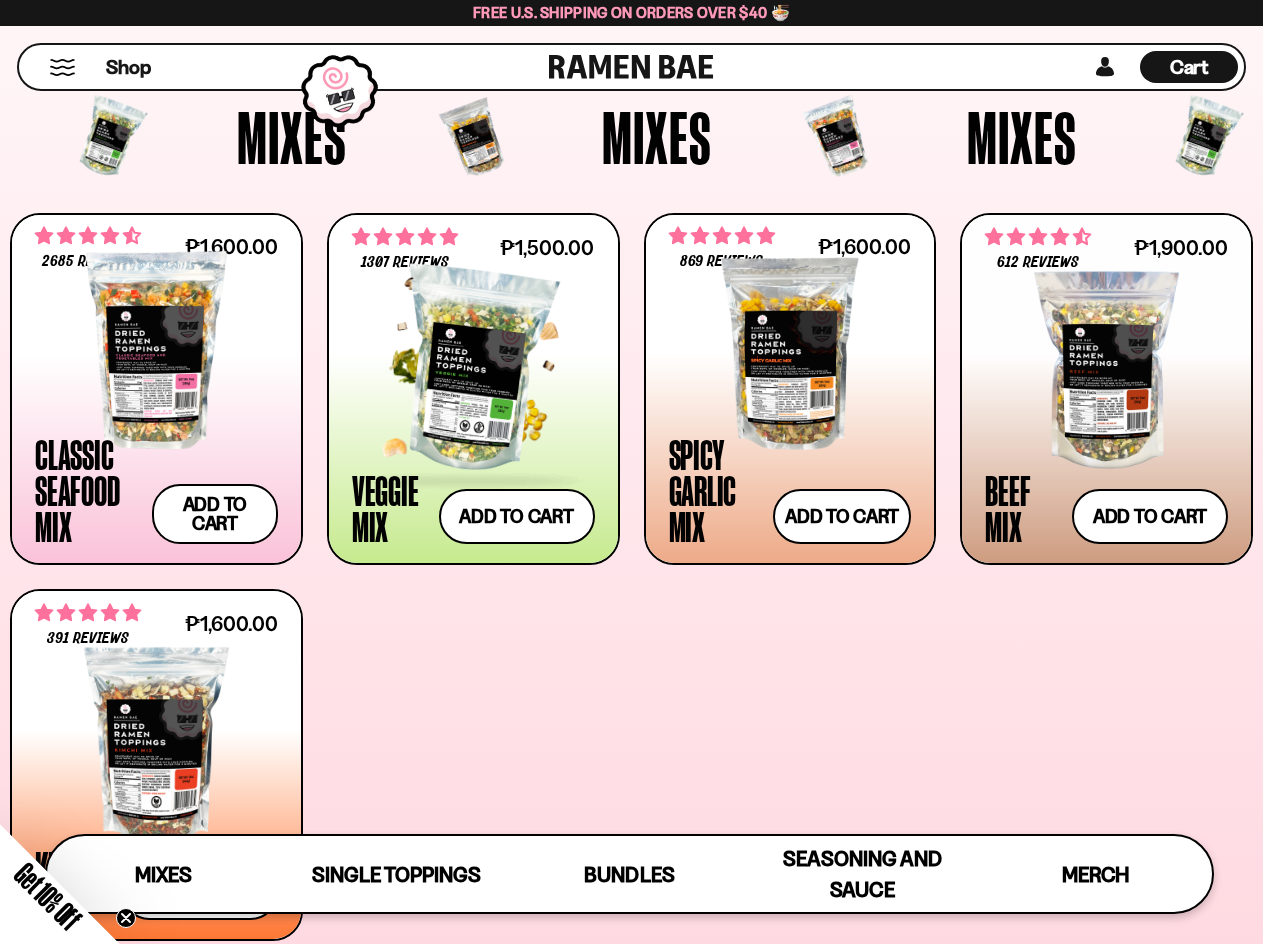 click at bounding box center [473, 370] 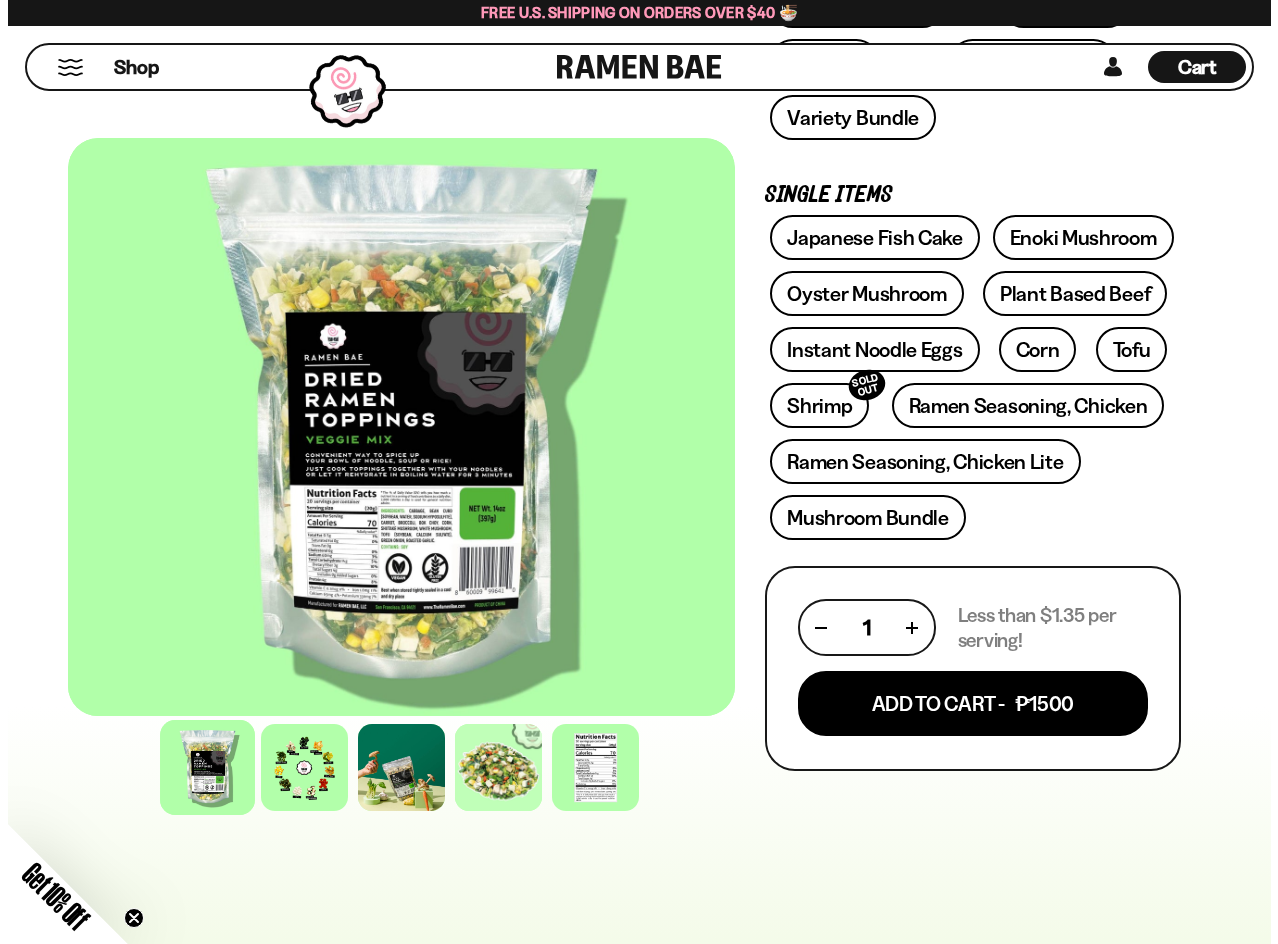 scroll, scrollTop: 600, scrollLeft: 0, axis: vertical 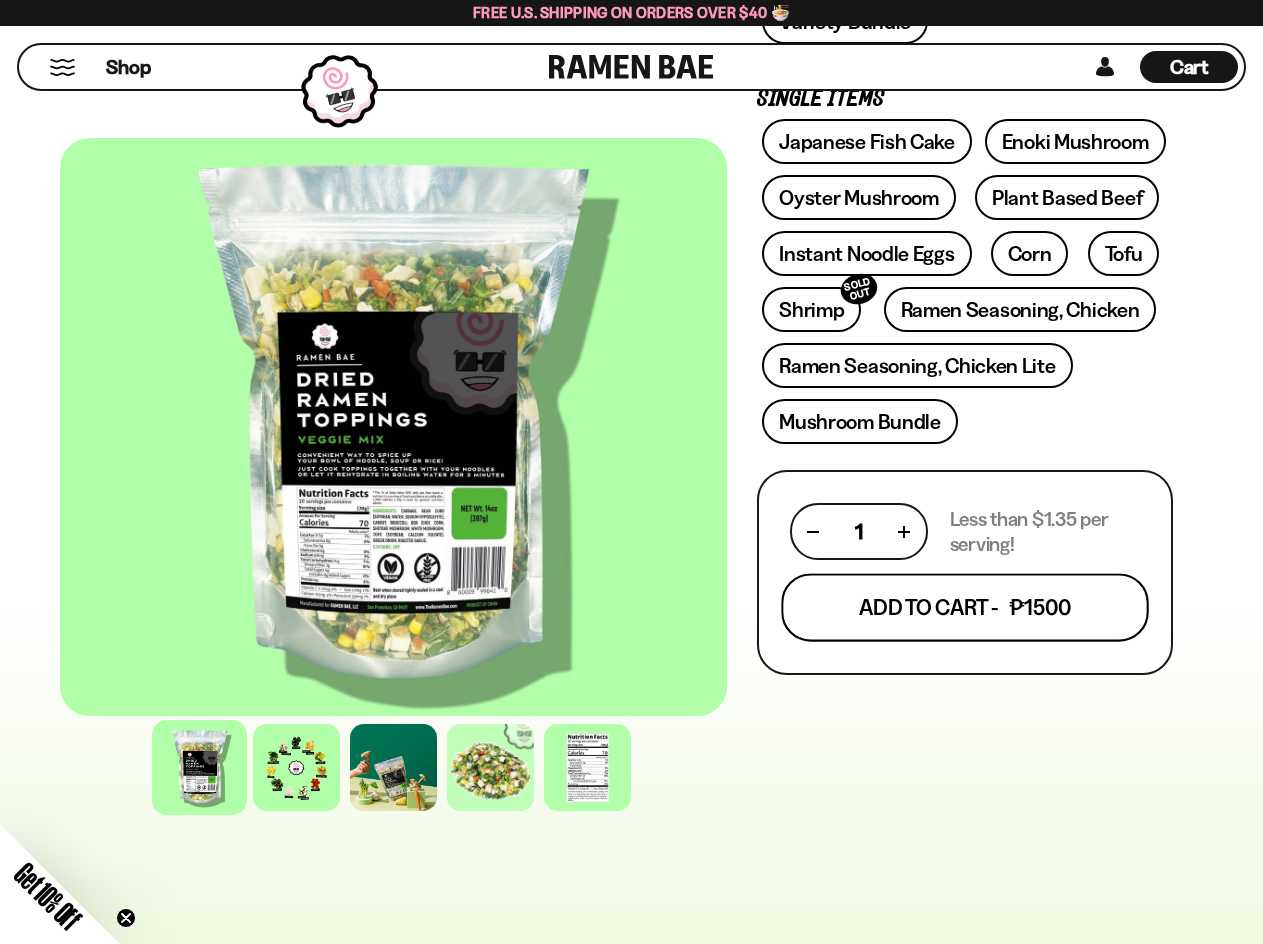 click on "Add To Cart -
₱1500" at bounding box center (965, 608) 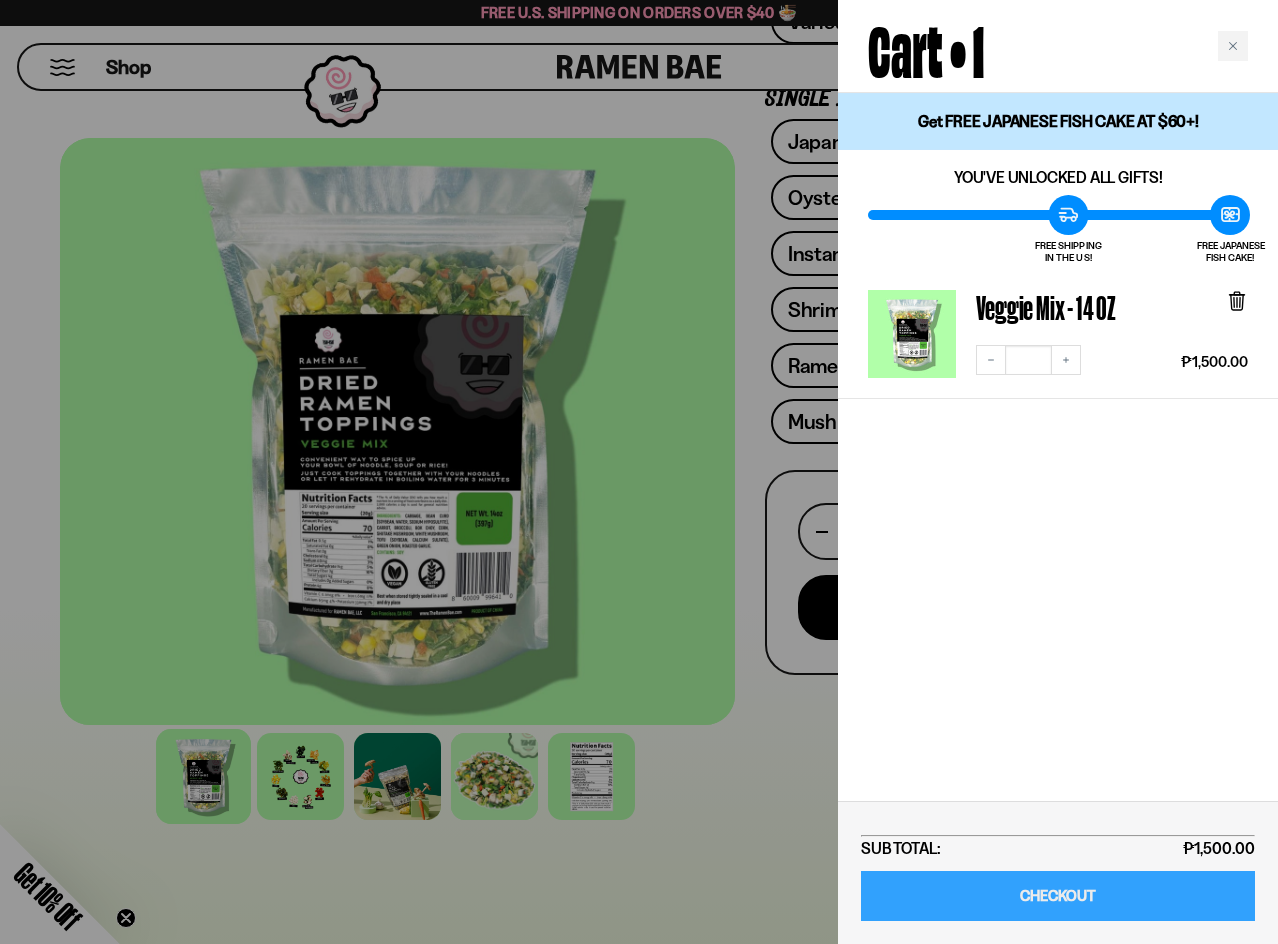 click on "CHECKOUT" at bounding box center [1058, 896] 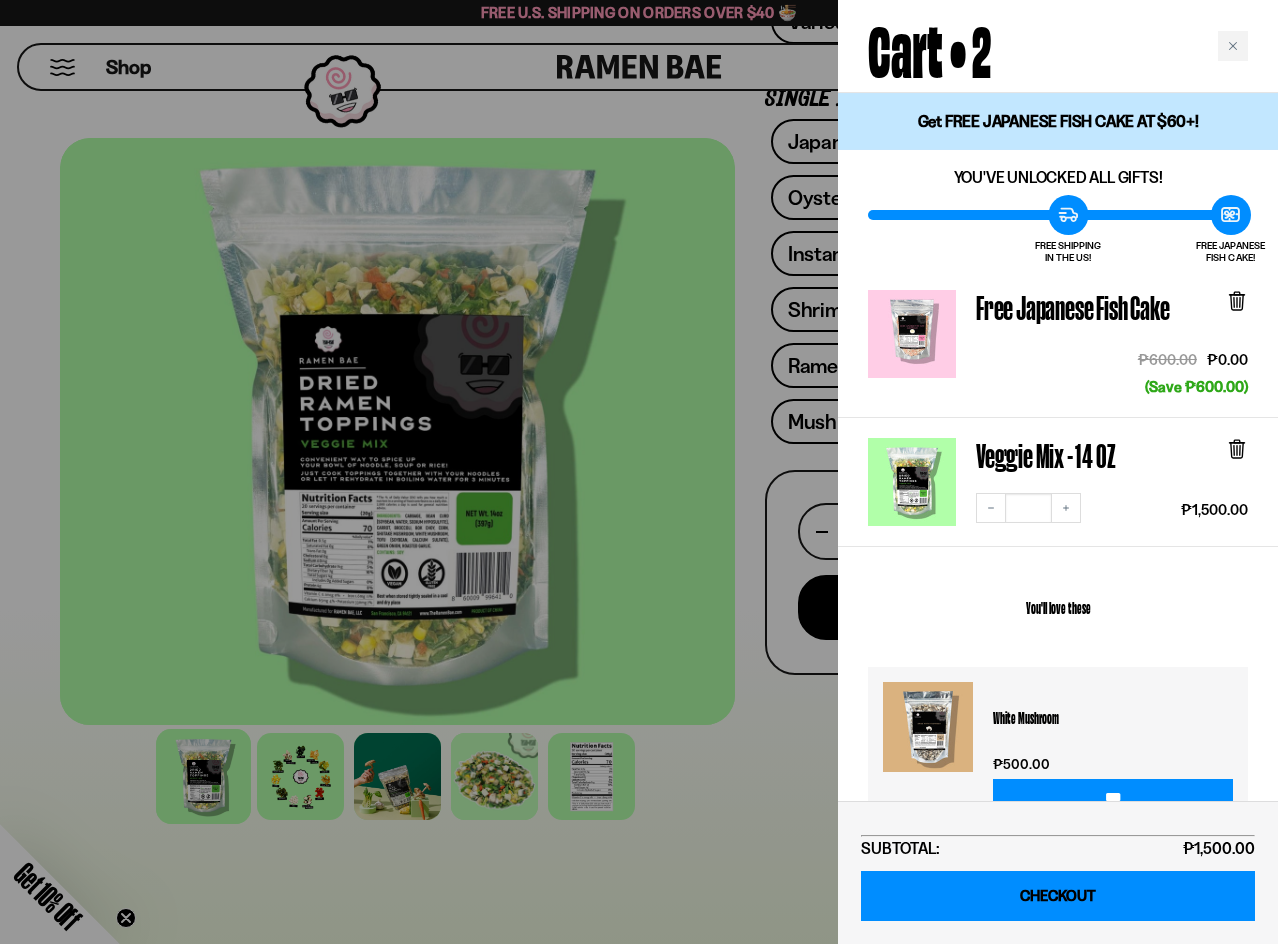 drag, startPoint x: 976, startPoint y: 887, endPoint x: 976, endPoint y: 873, distance: 14 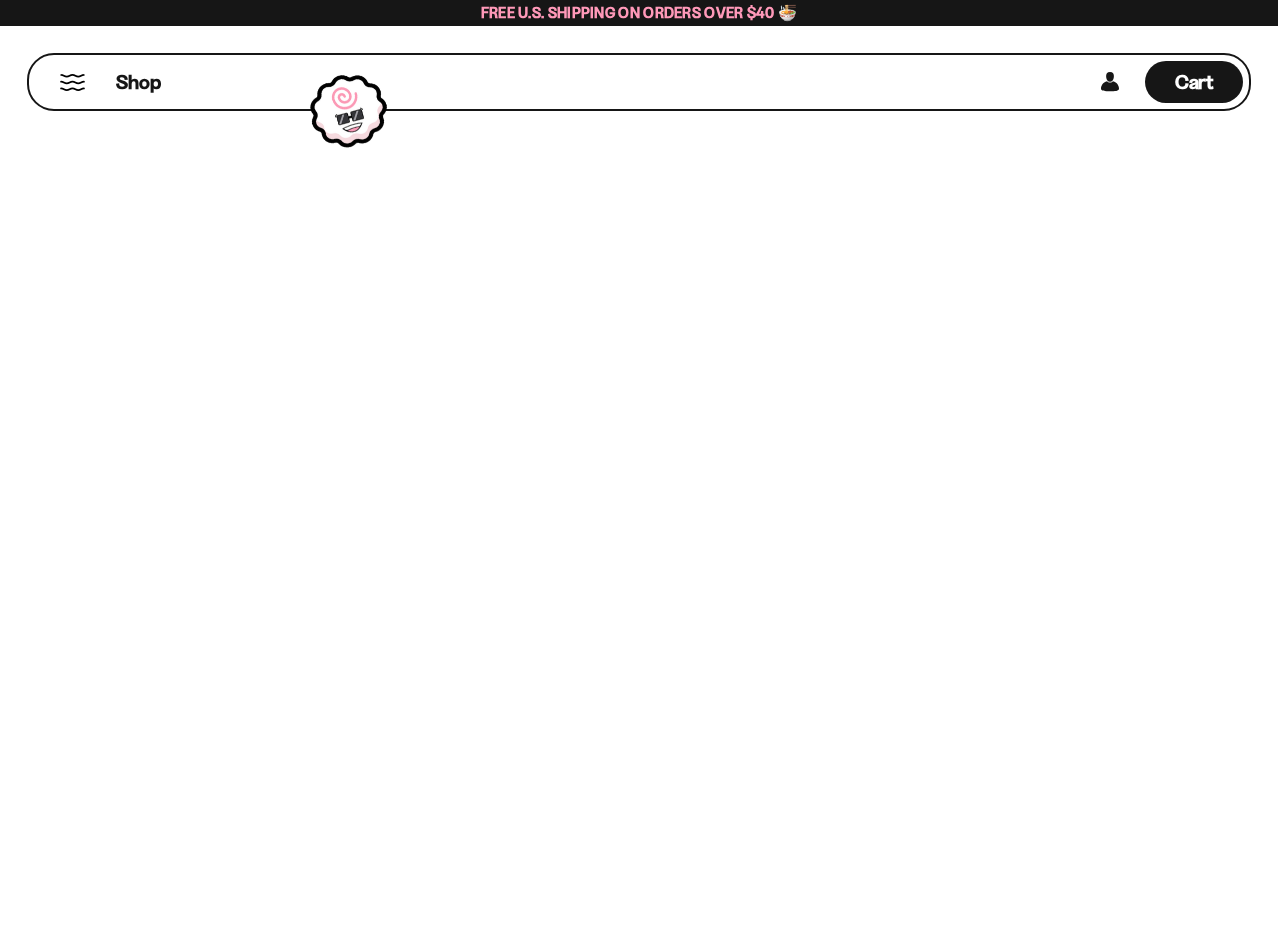 scroll, scrollTop: 0, scrollLeft: 0, axis: both 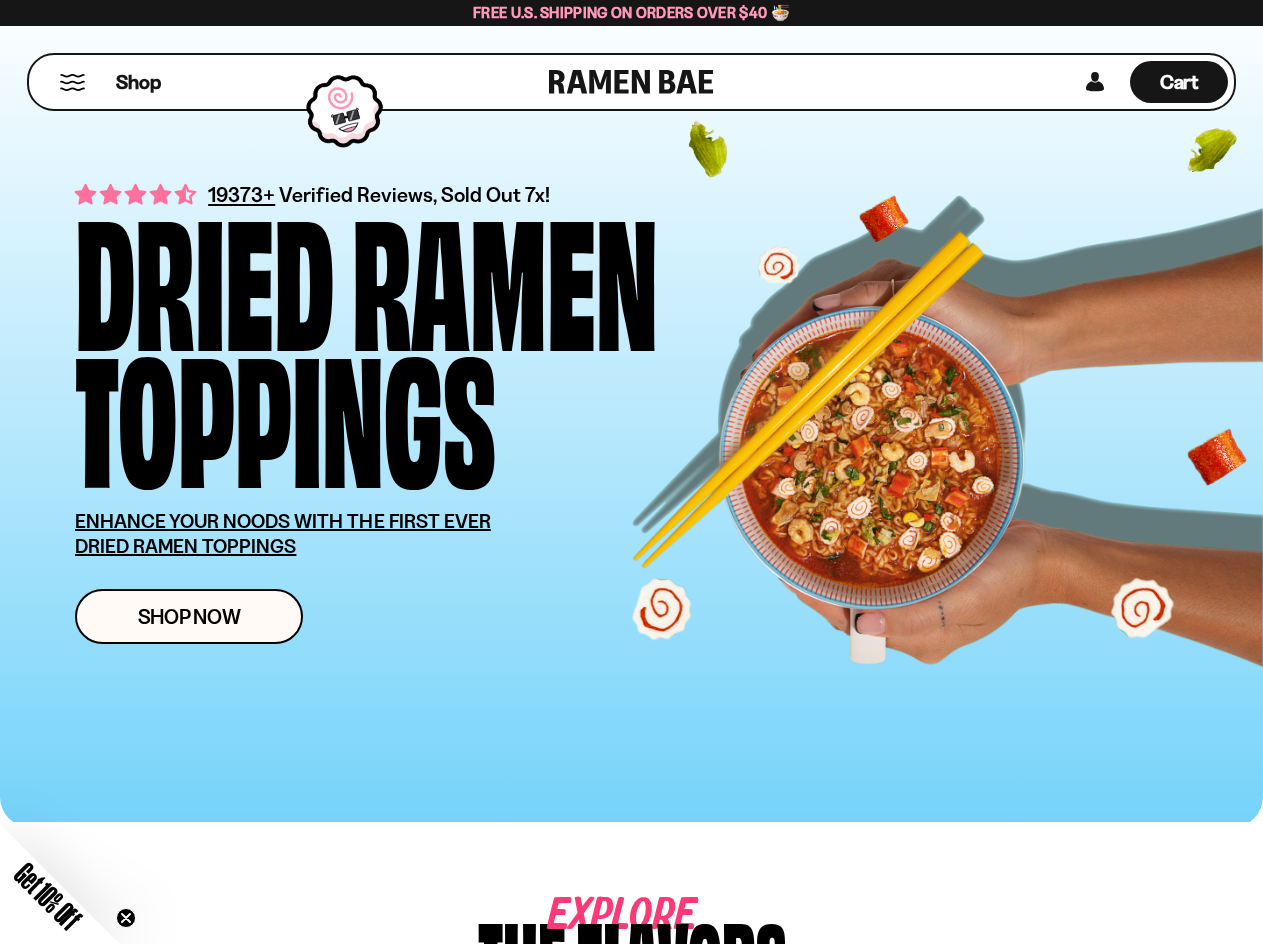 click on "Shop" at bounding box center [292, 82] 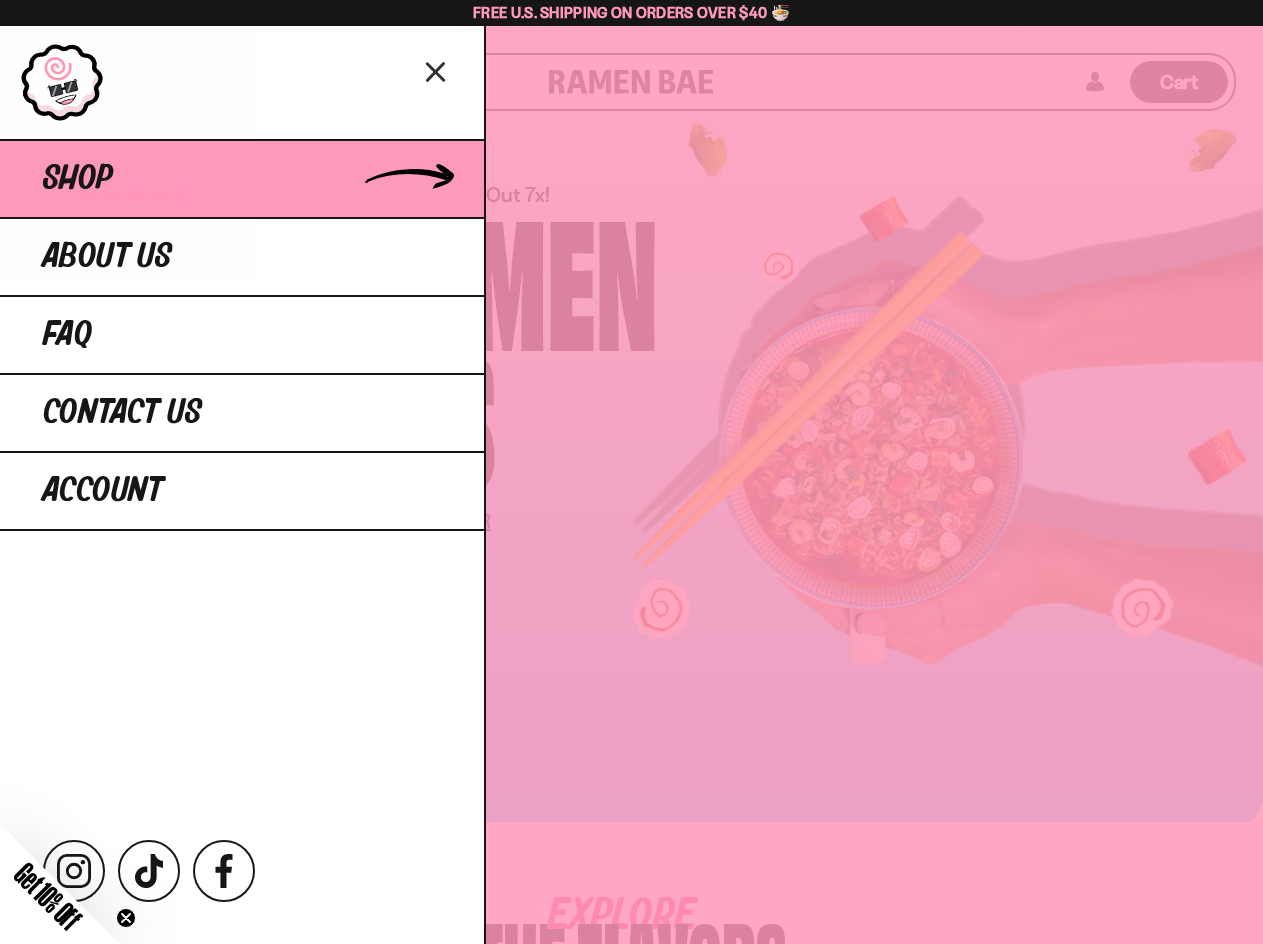 click on "Shop" at bounding box center (242, 178) 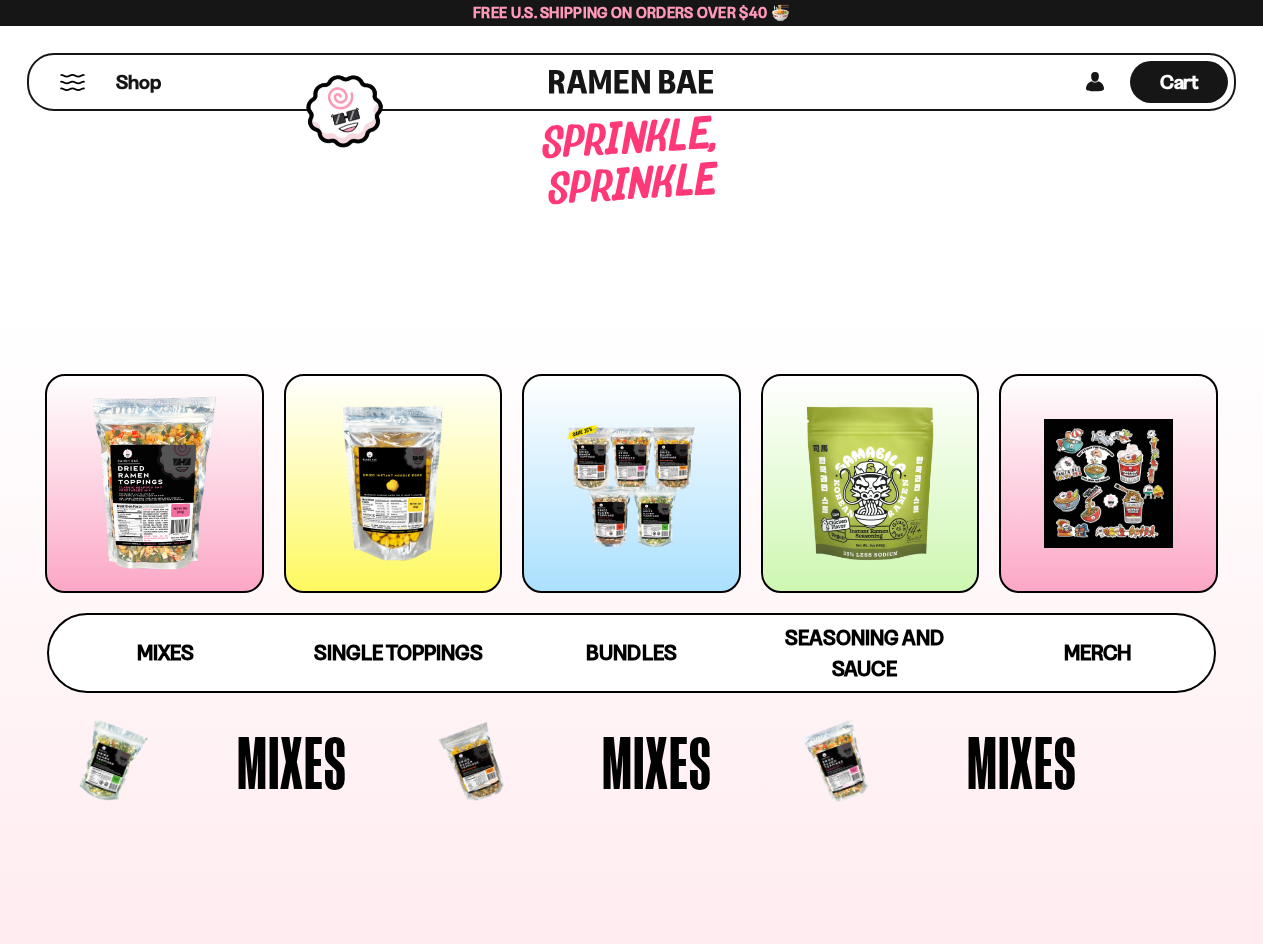 scroll, scrollTop: 0, scrollLeft: 0, axis: both 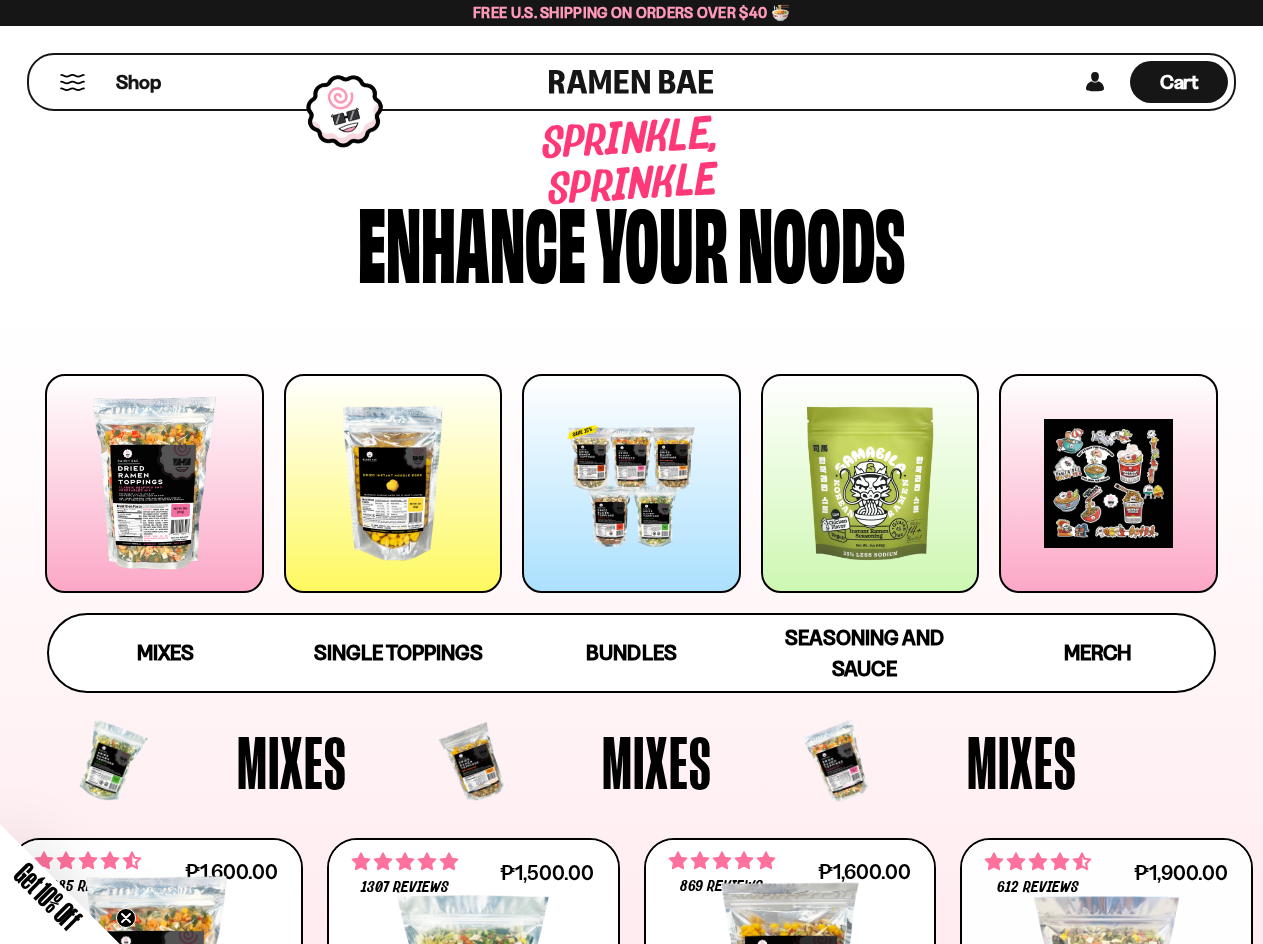 click at bounding box center [393, 483] 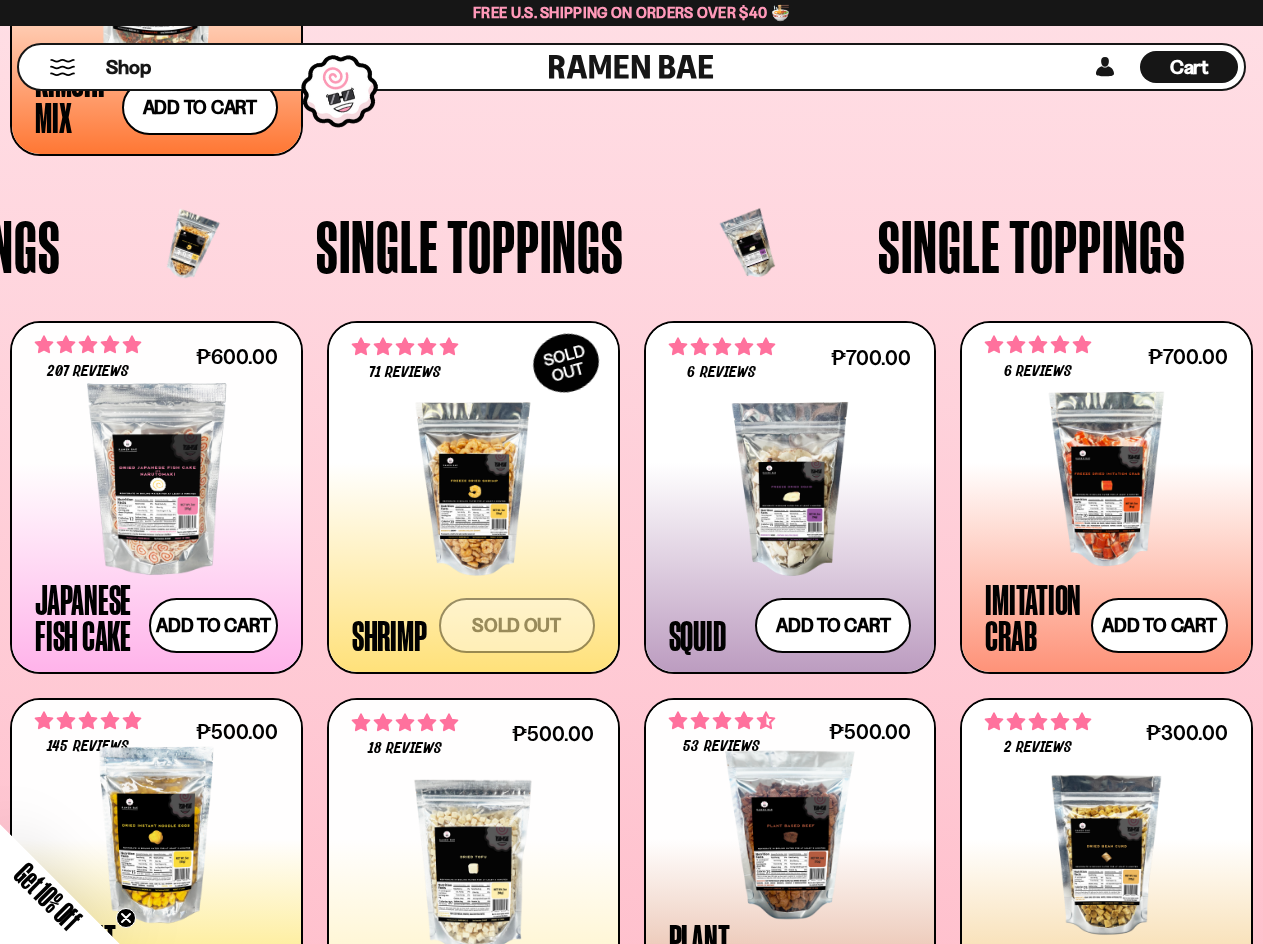 scroll, scrollTop: 1711, scrollLeft: 0, axis: vertical 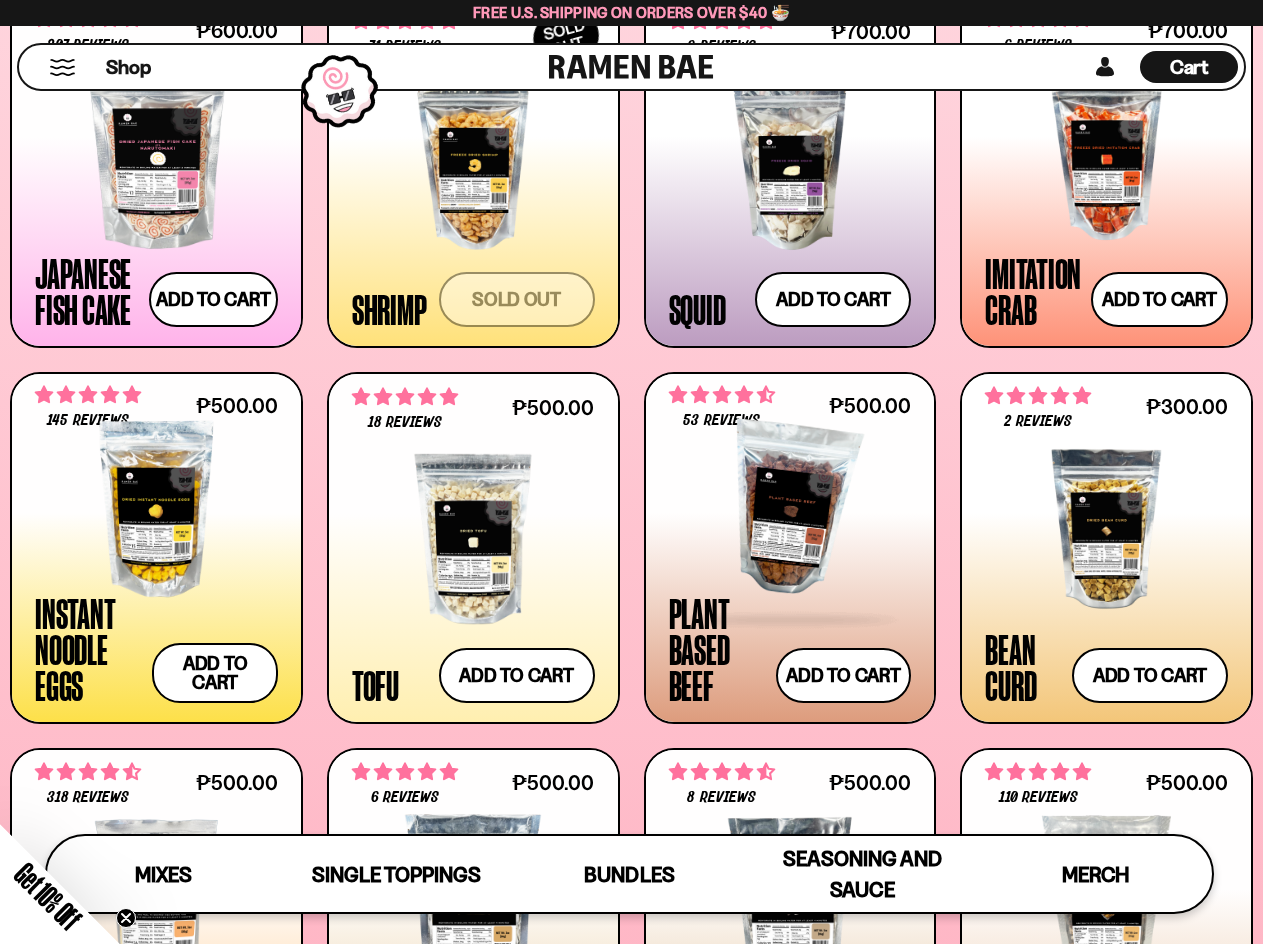 click at bounding box center (790, 509) 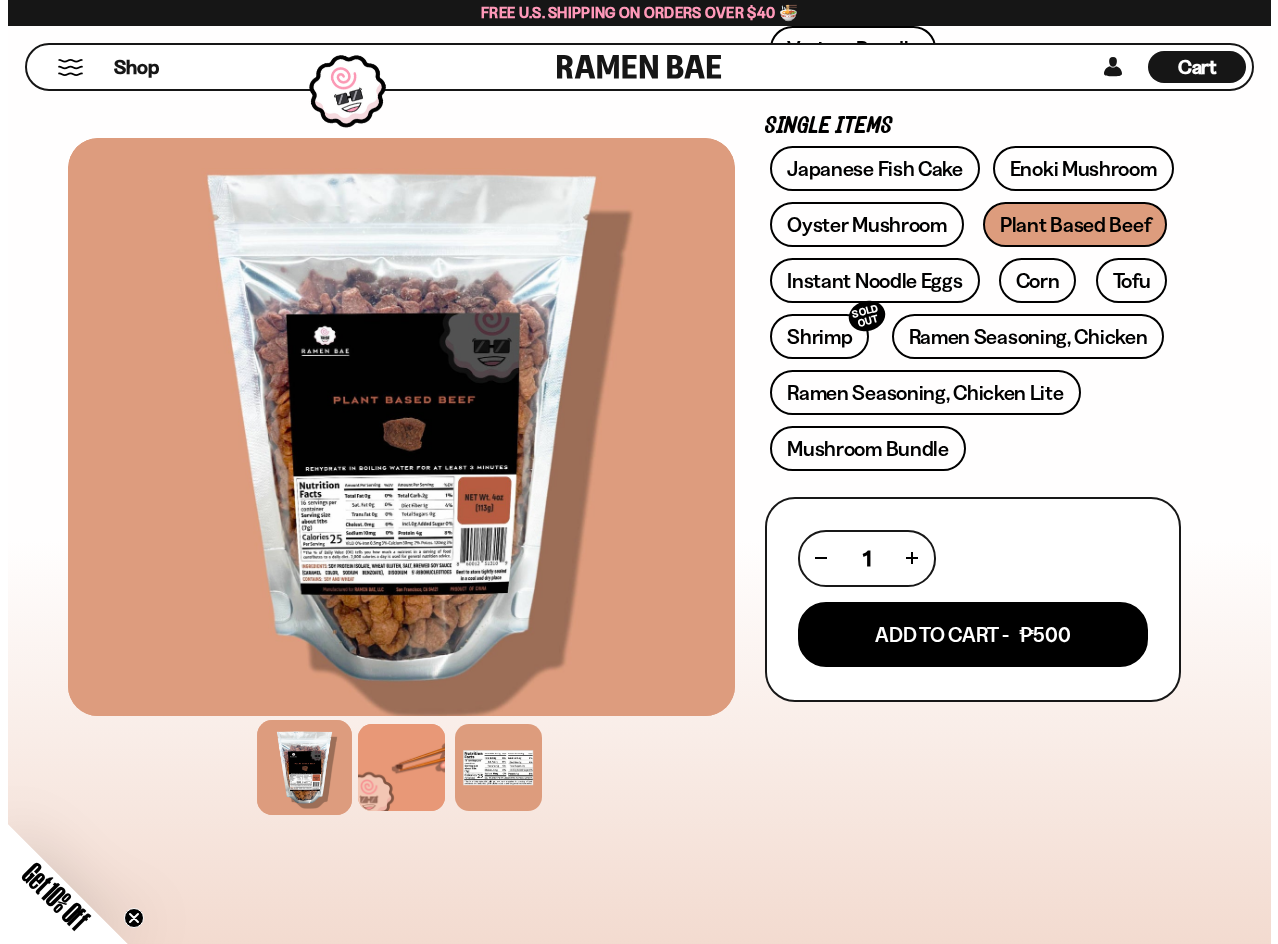 scroll, scrollTop: 900, scrollLeft: 0, axis: vertical 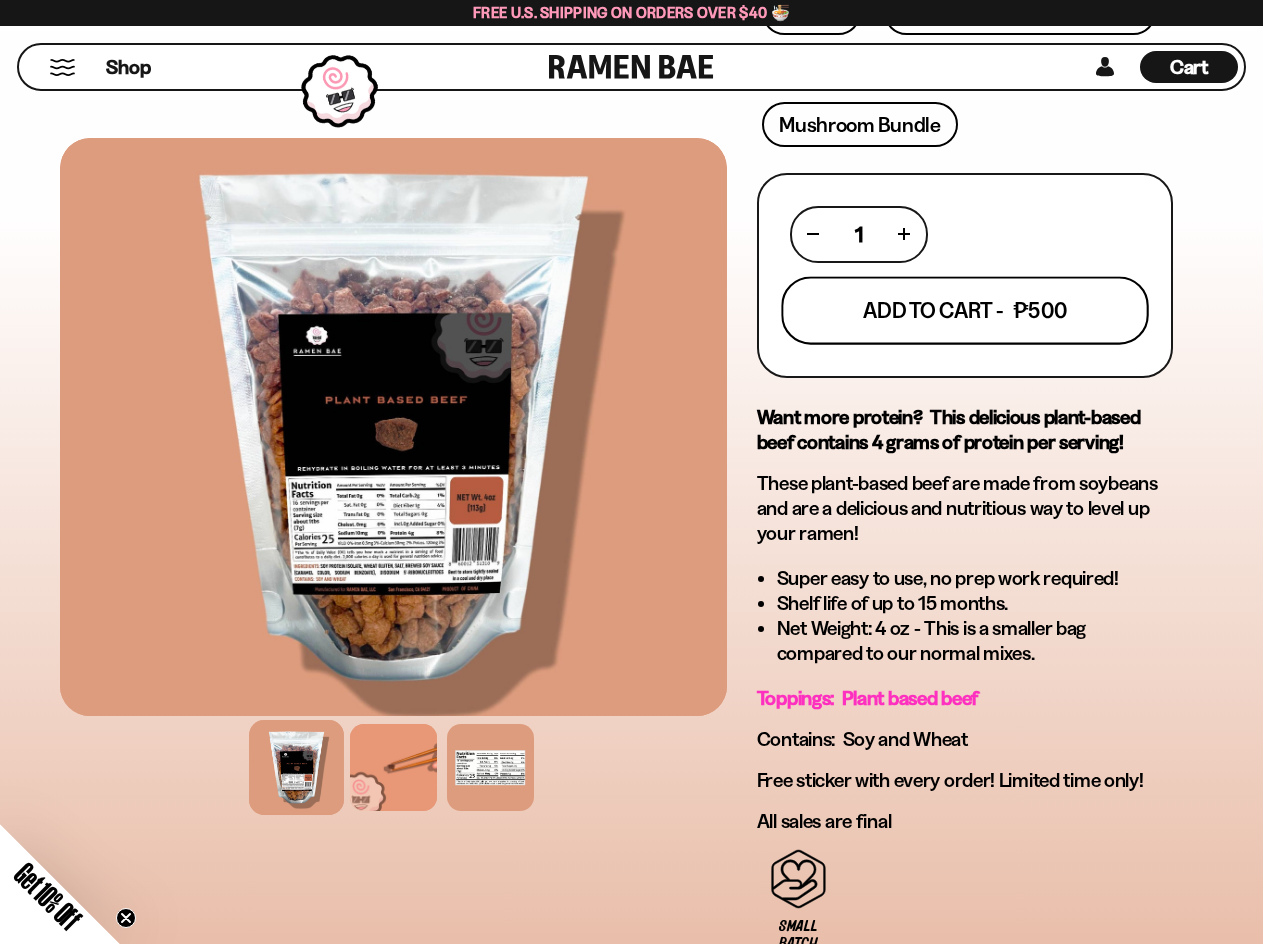 click on "Add To Cart -
₱500" at bounding box center (965, 310) 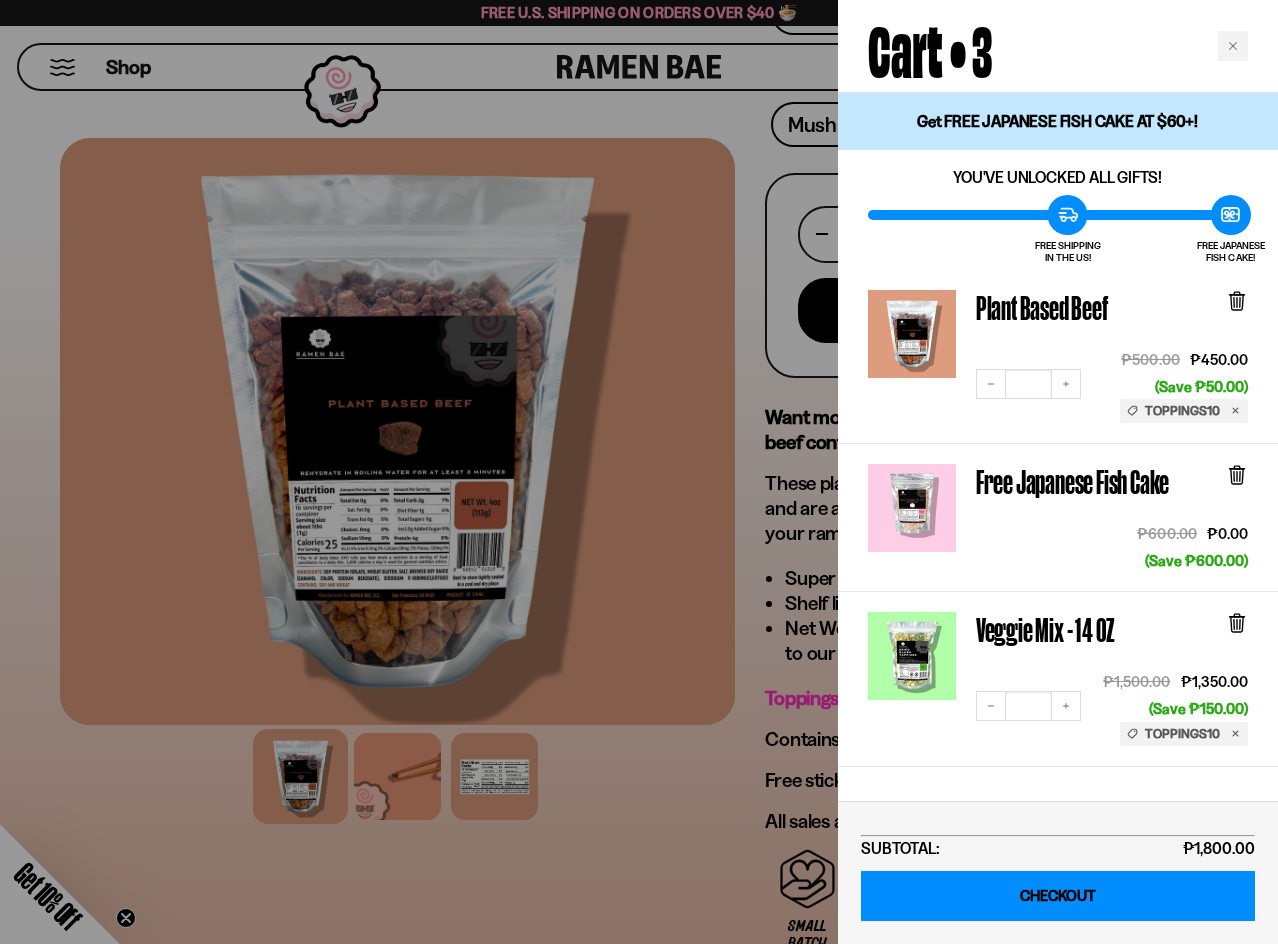 click on "CHECKOUT" at bounding box center [1058, 896] 